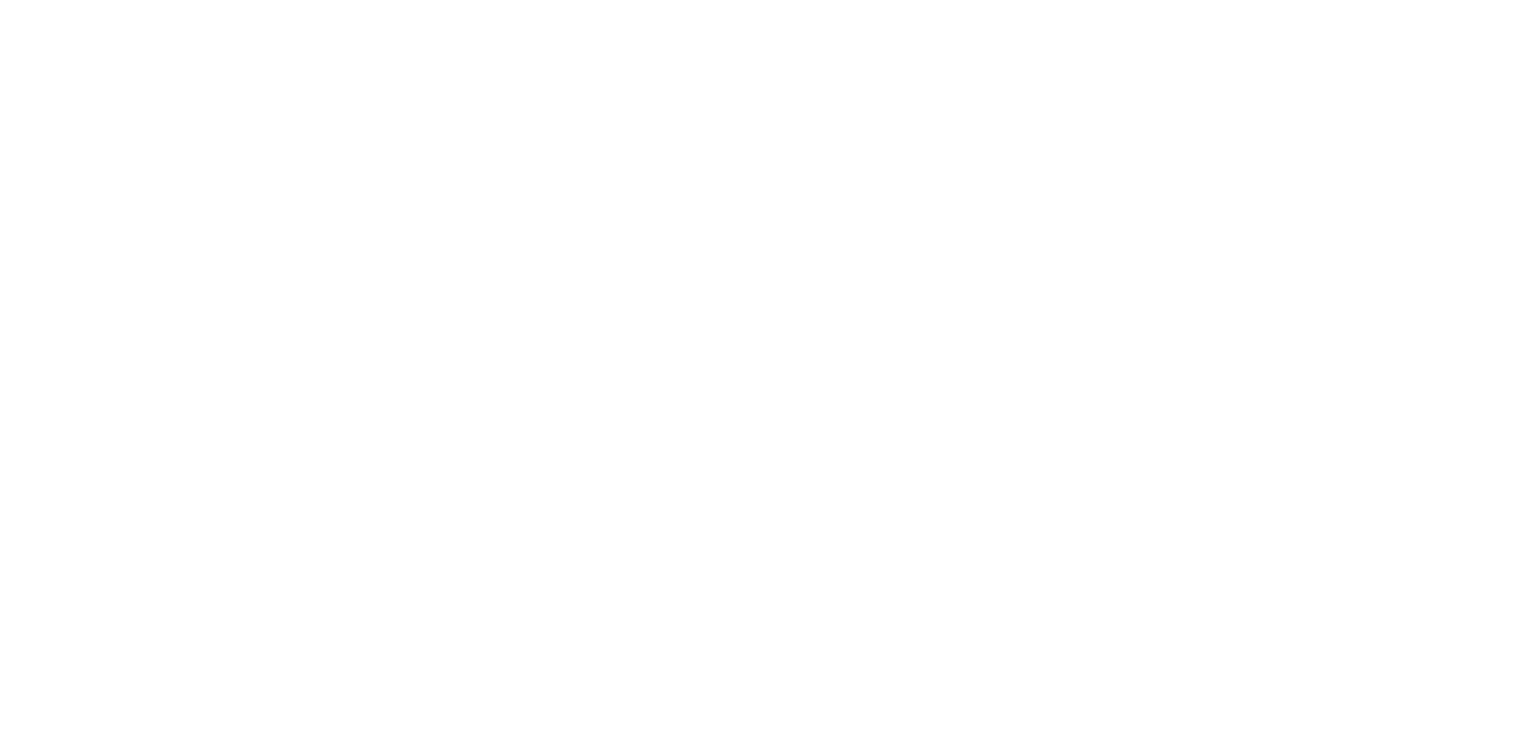 scroll, scrollTop: 0, scrollLeft: 0, axis: both 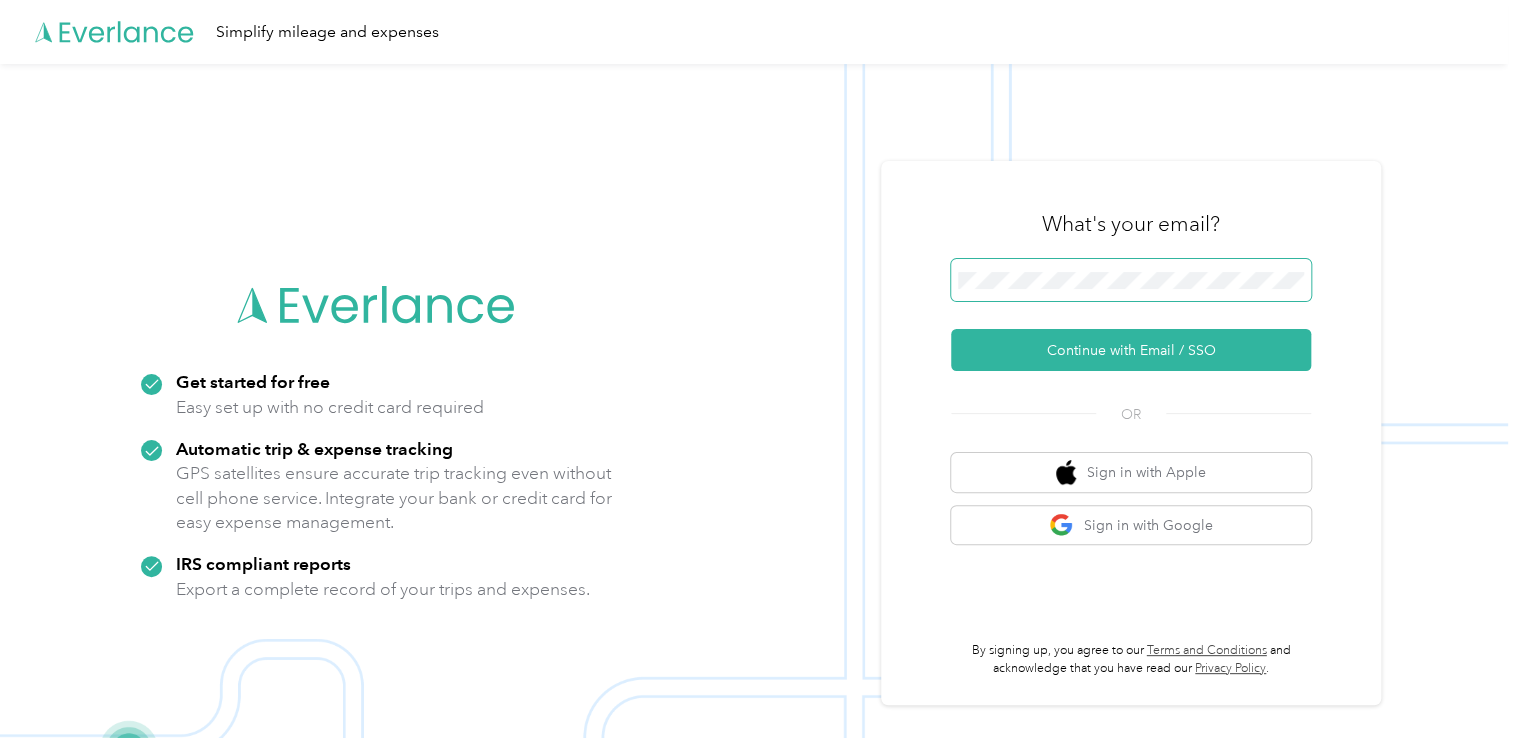 click at bounding box center [1131, 280] 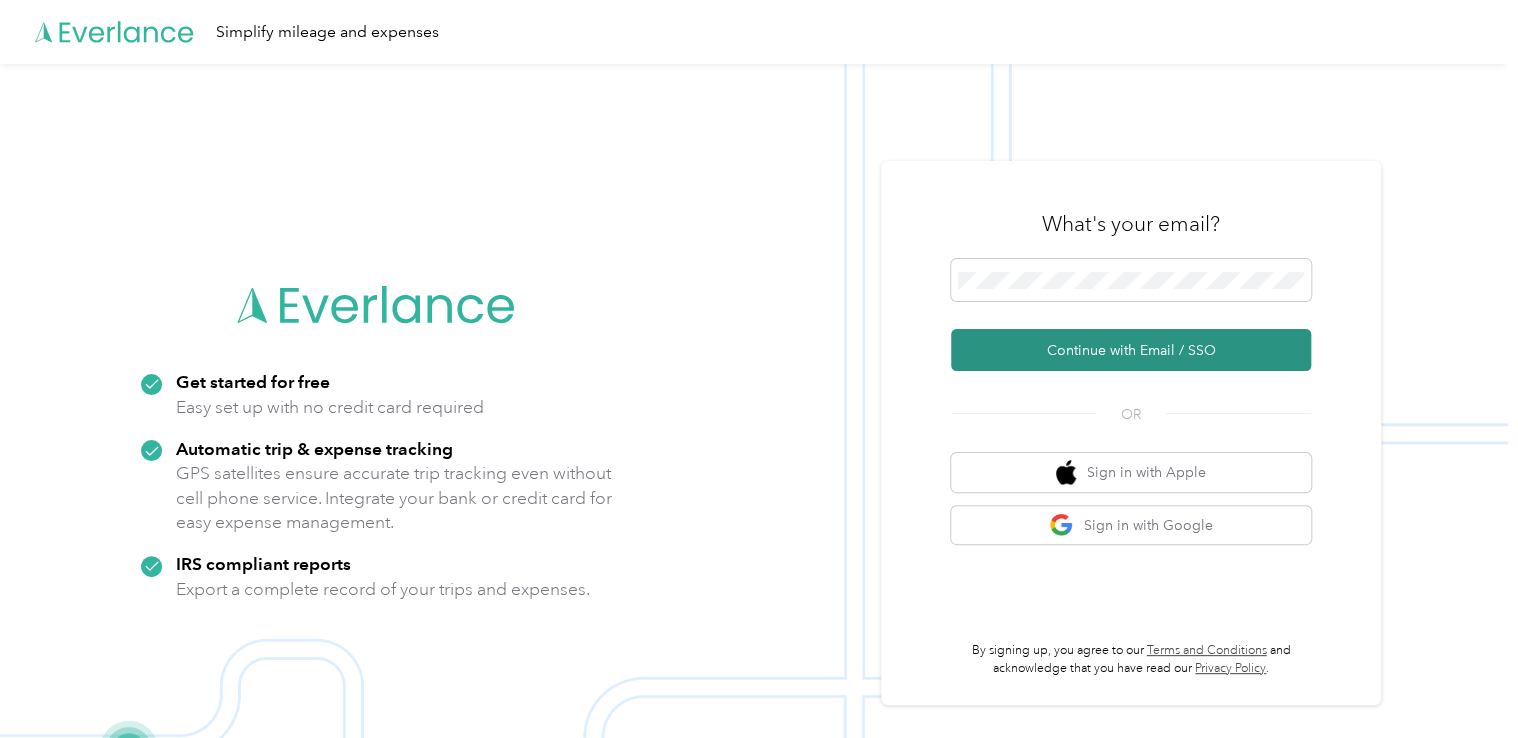 click on "Continue with Email / SSO" at bounding box center [1131, 350] 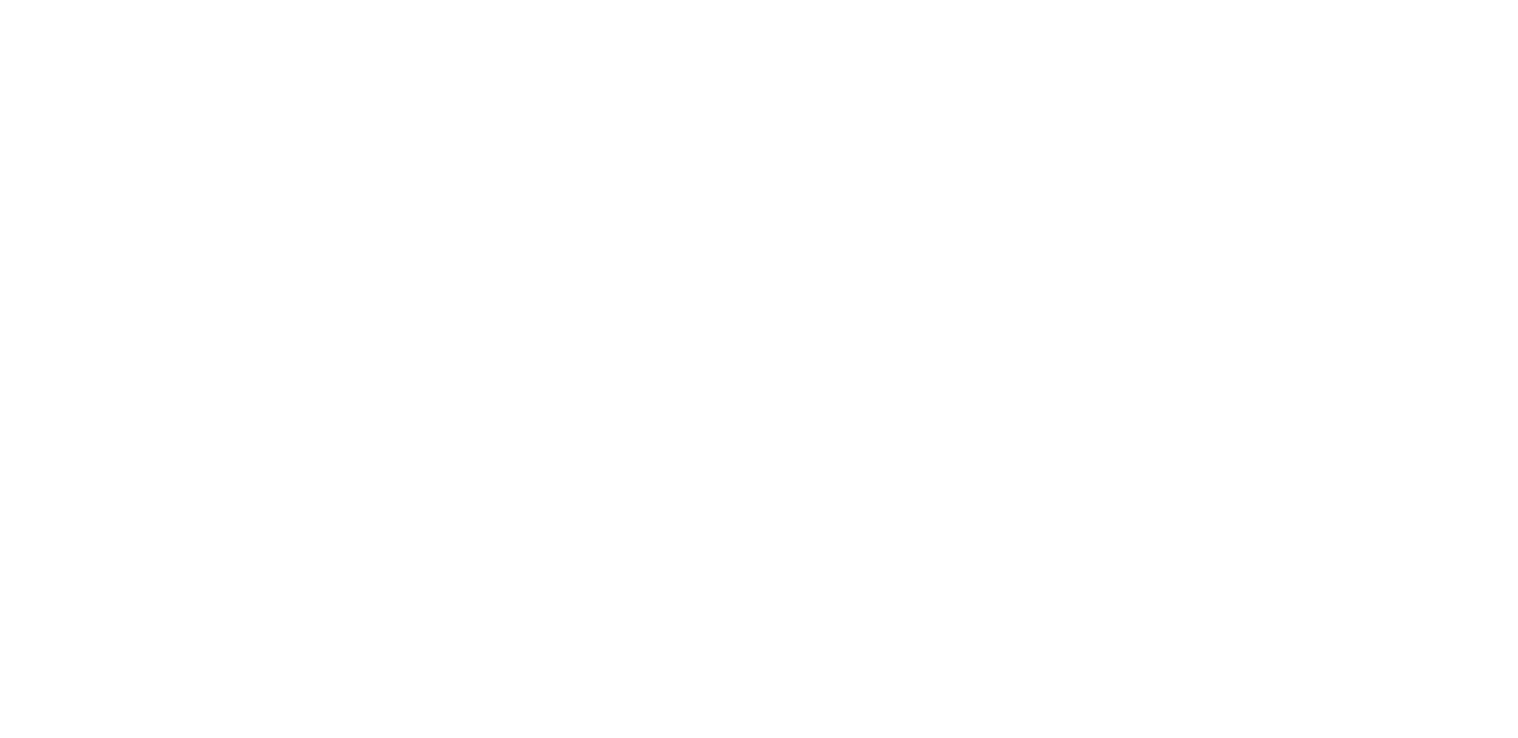 scroll, scrollTop: 0, scrollLeft: 0, axis: both 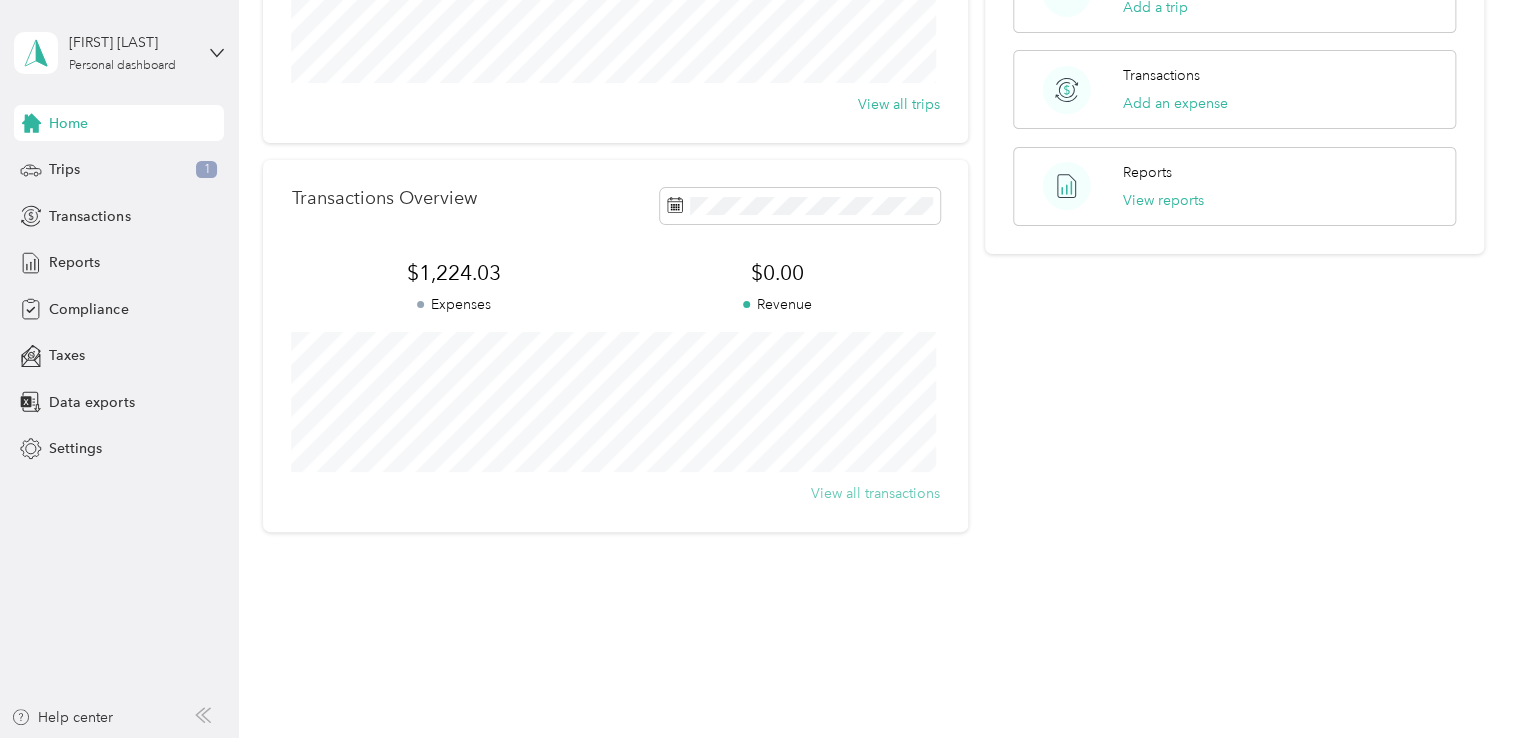 click on "View all transactions" at bounding box center (875, 493) 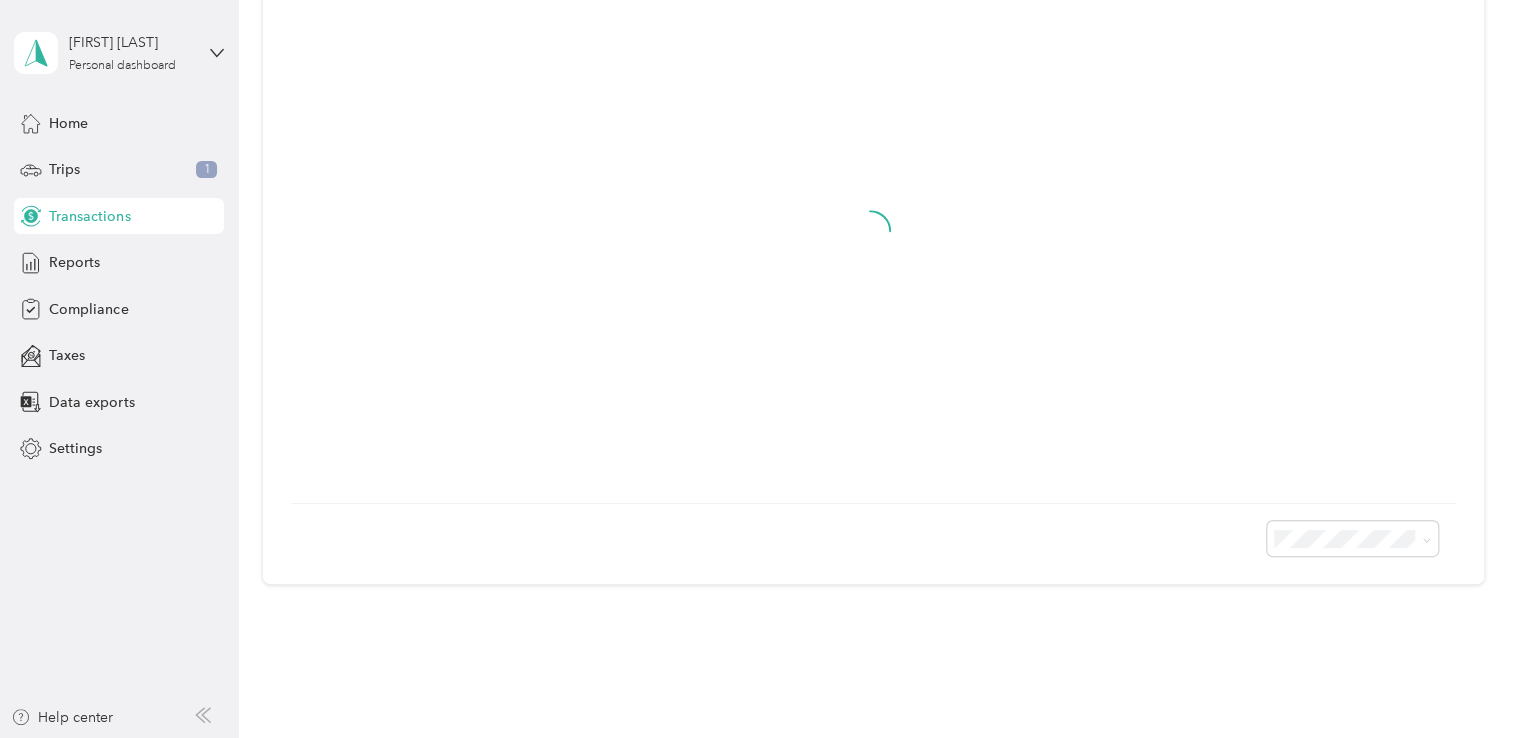 scroll, scrollTop: 147, scrollLeft: 0, axis: vertical 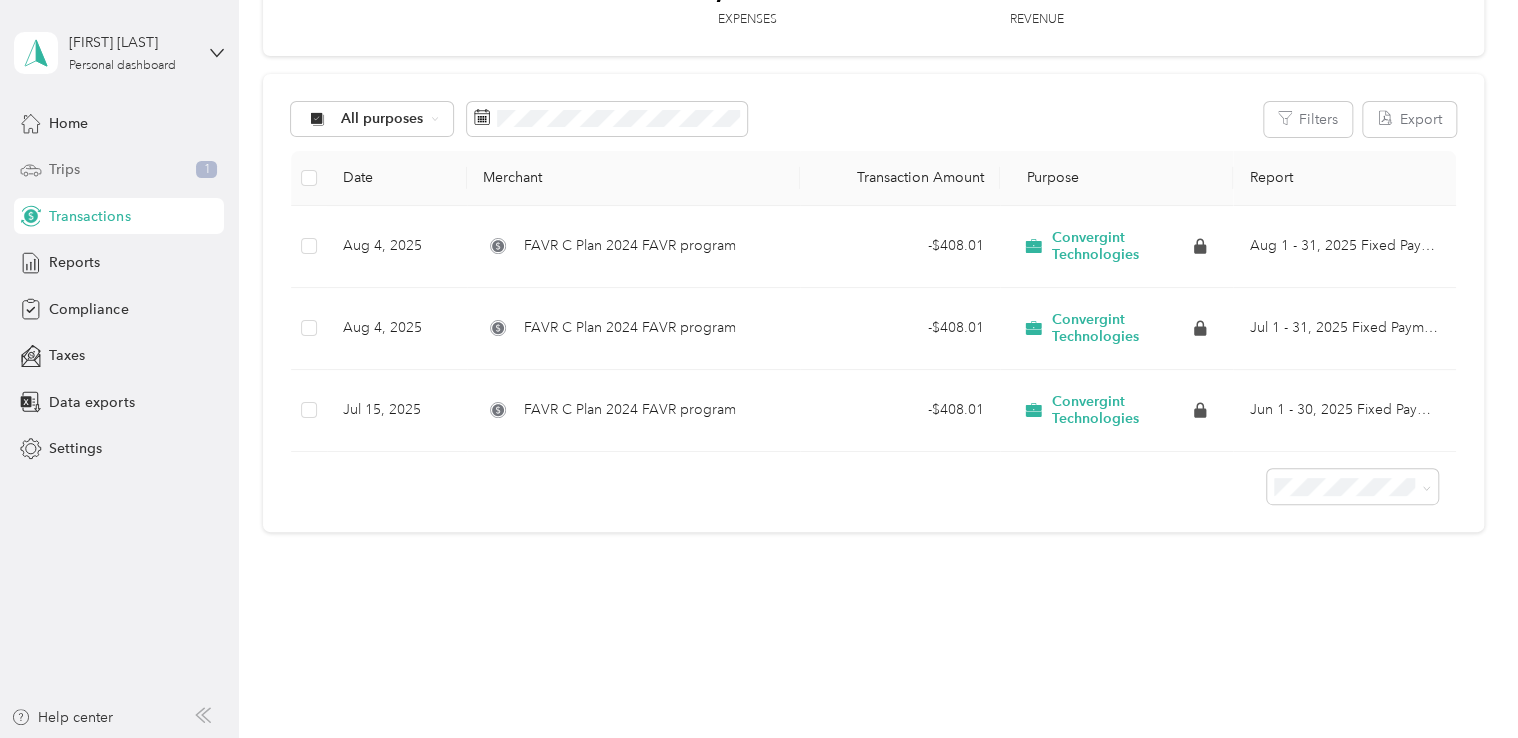 click on "Trips" at bounding box center [64, 169] 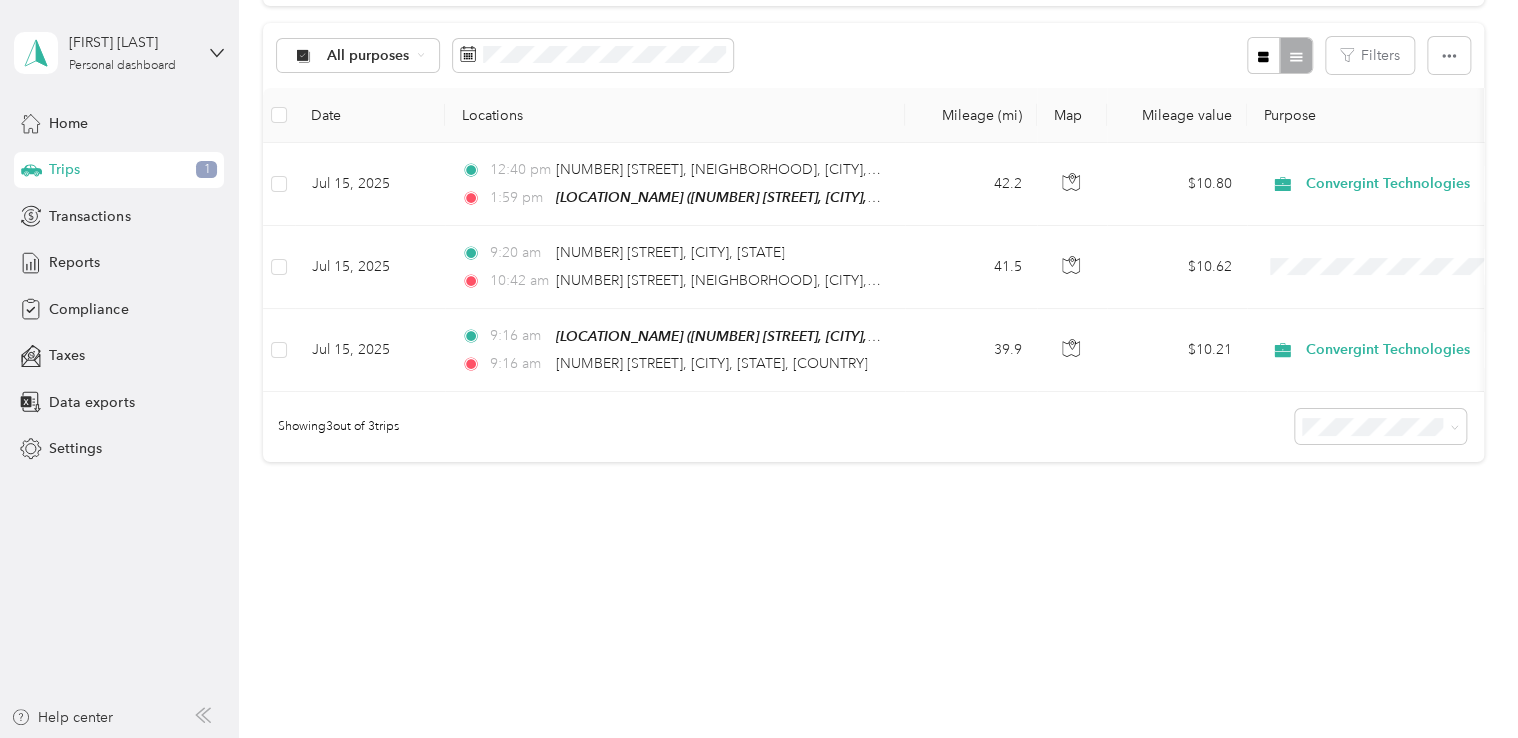 scroll, scrollTop: 105, scrollLeft: 0, axis: vertical 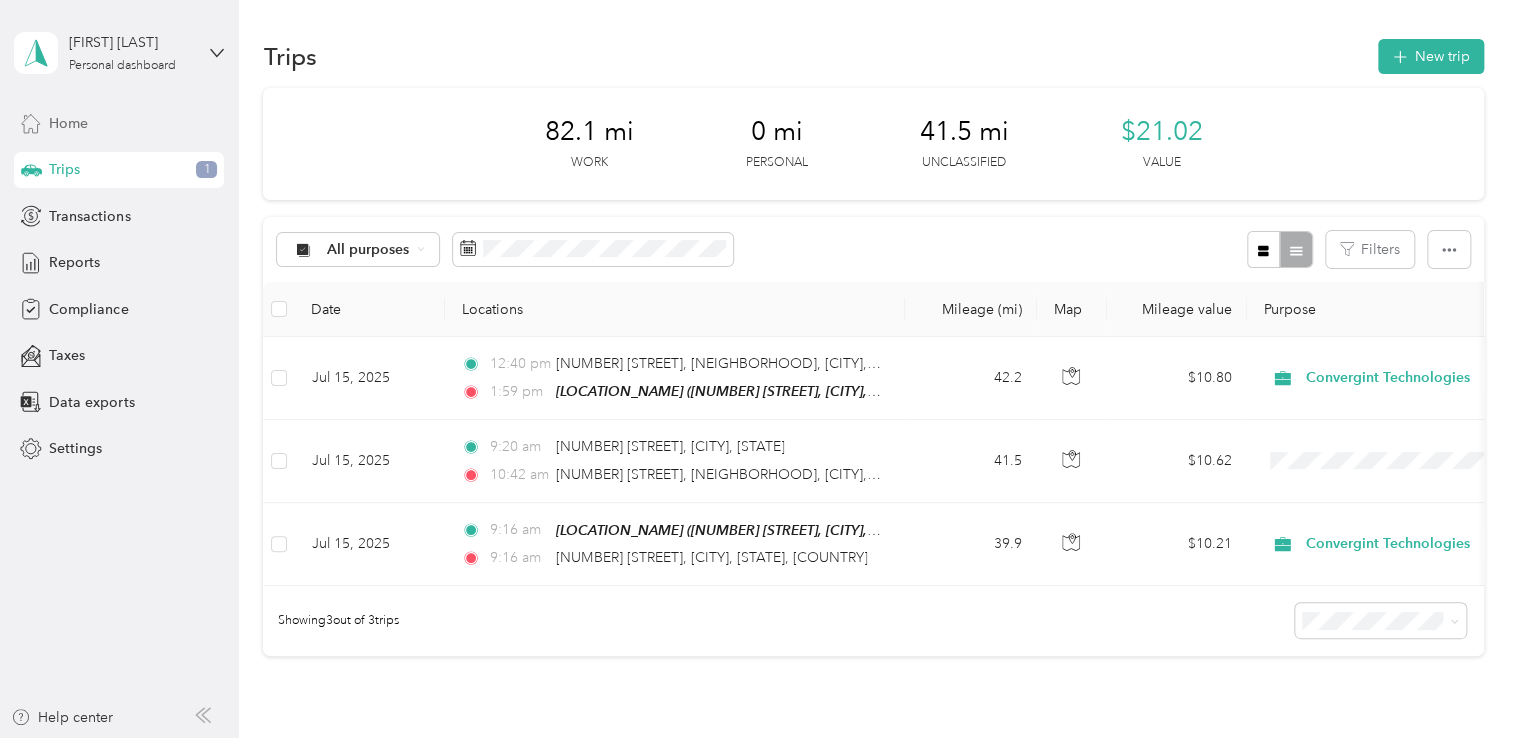click on "Home" at bounding box center [68, 123] 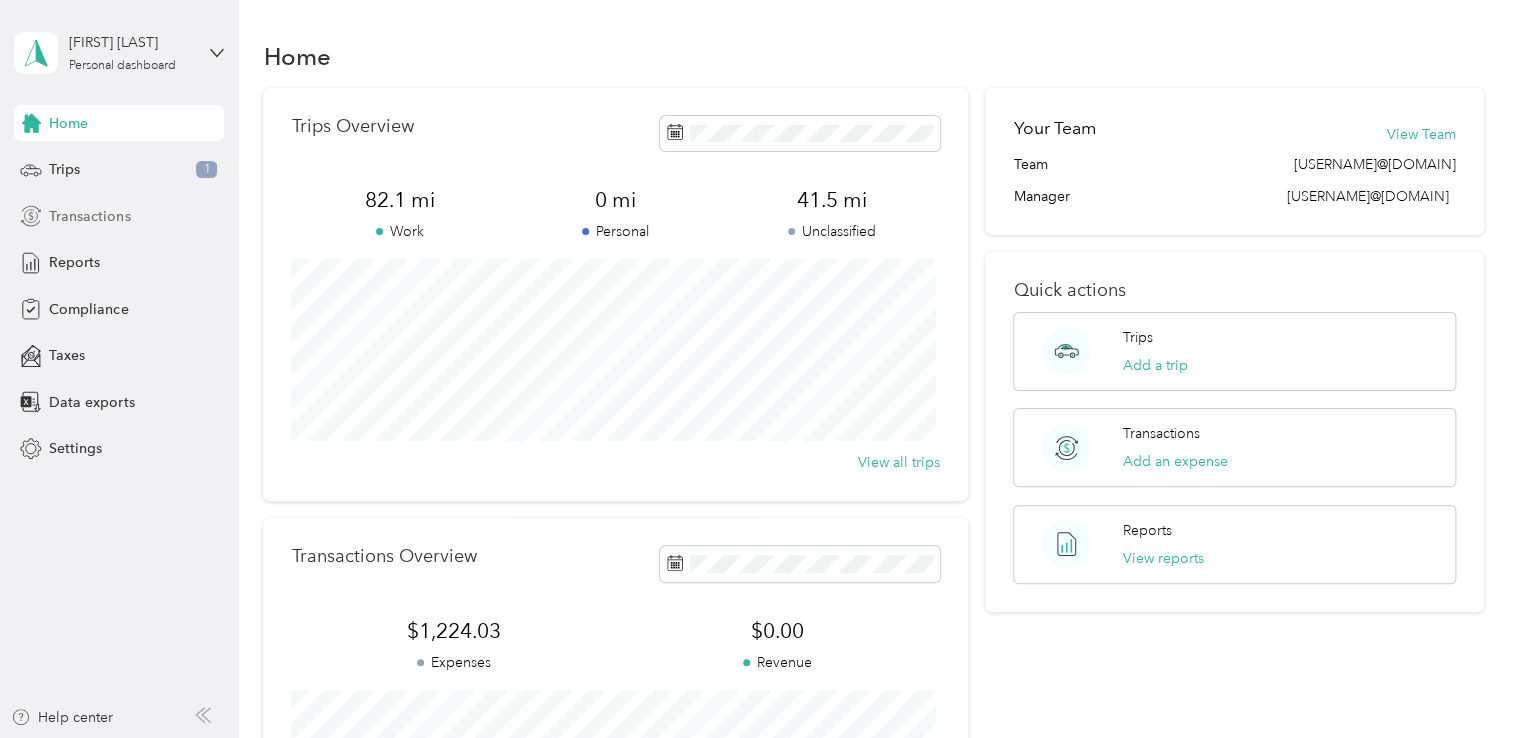 click on "Transactions" at bounding box center [89, 216] 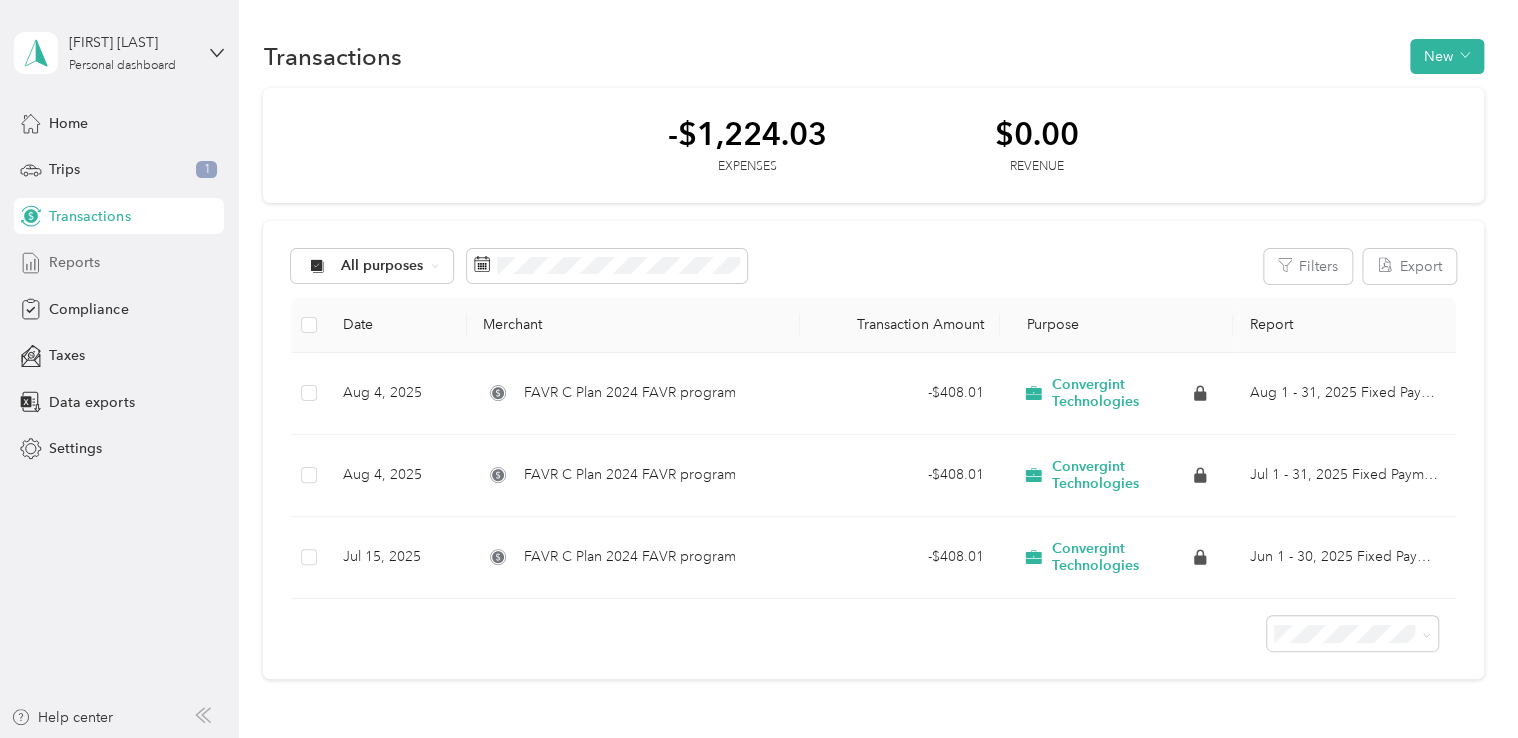 click on "Reports" at bounding box center [119, 263] 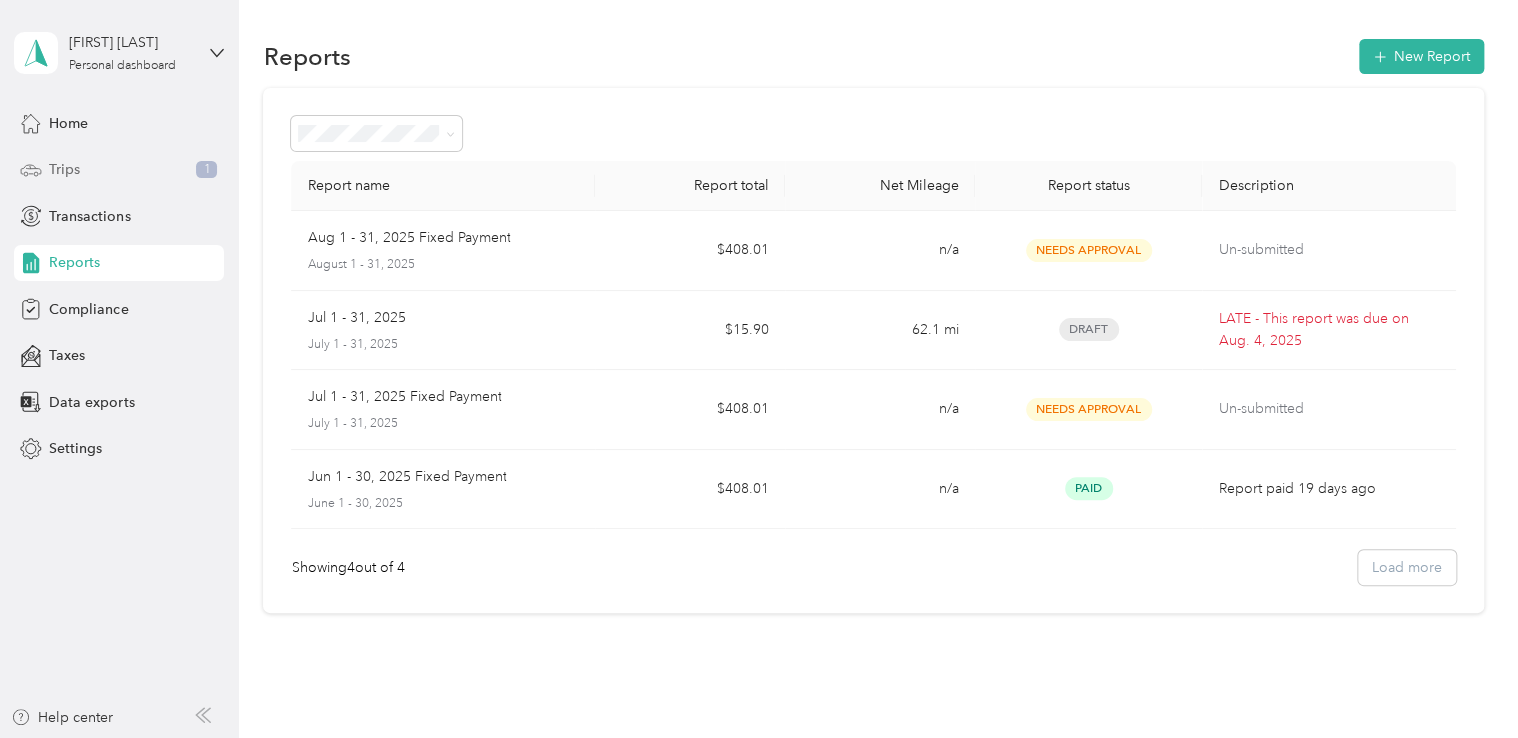 click on "Trips" at bounding box center (64, 169) 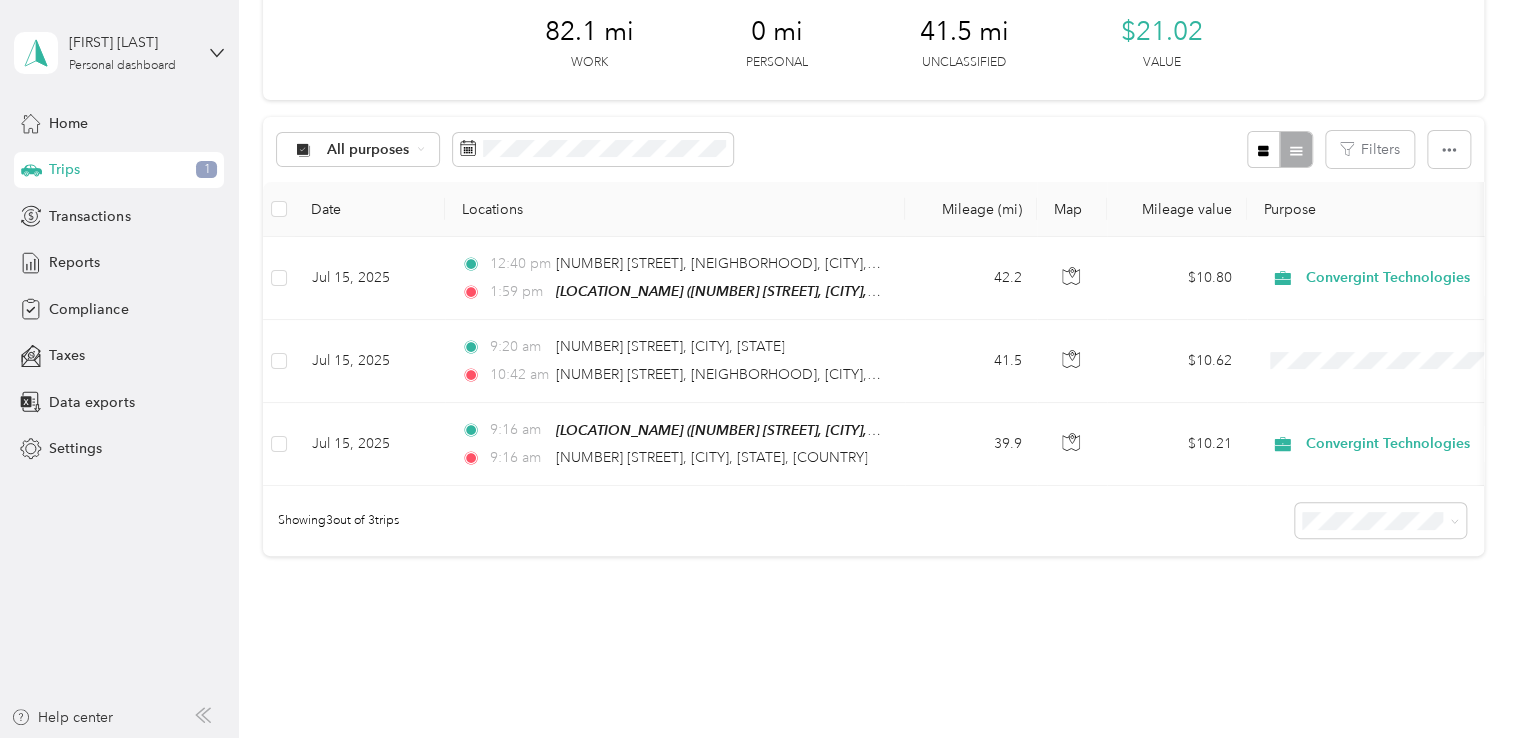scroll, scrollTop: 0, scrollLeft: 0, axis: both 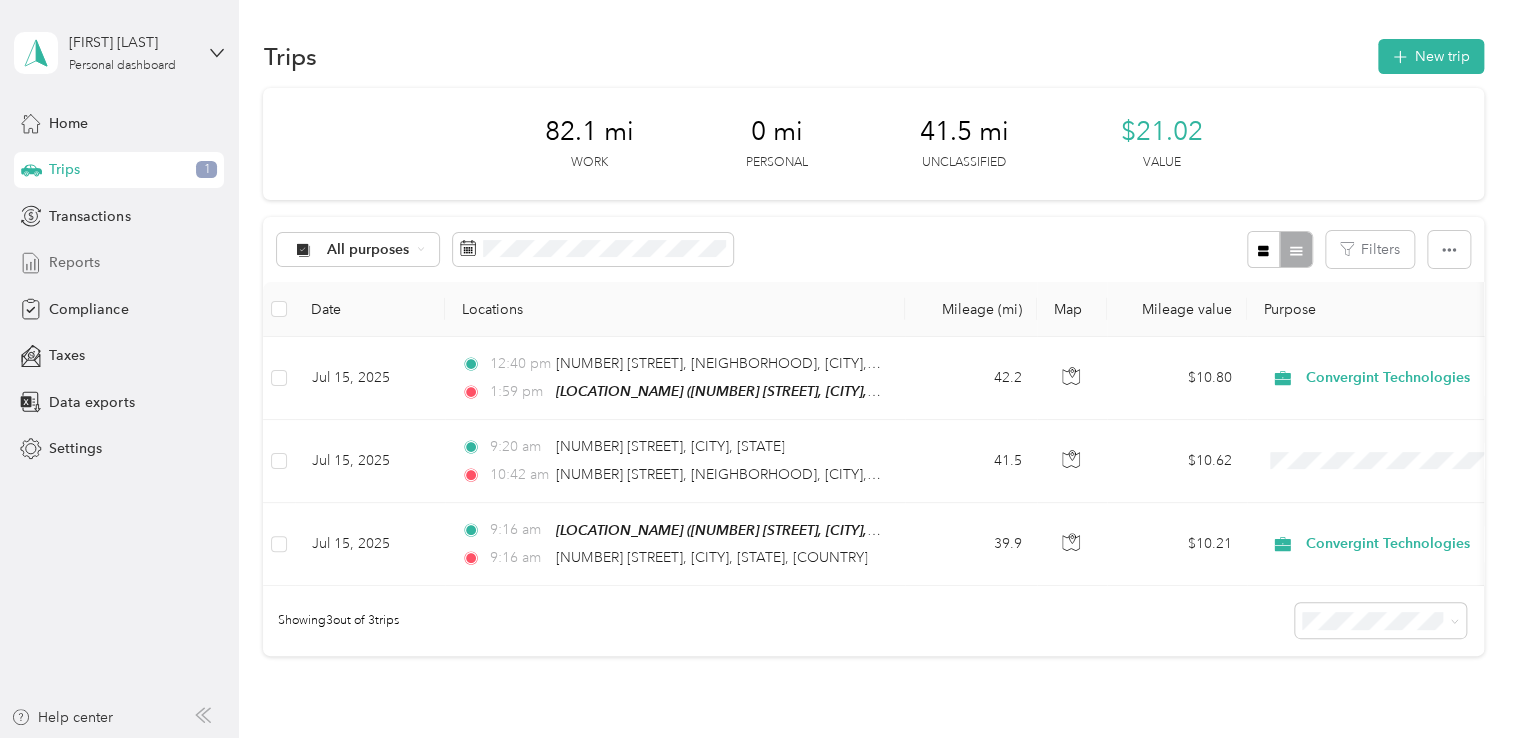 click on "Reports" at bounding box center [119, 263] 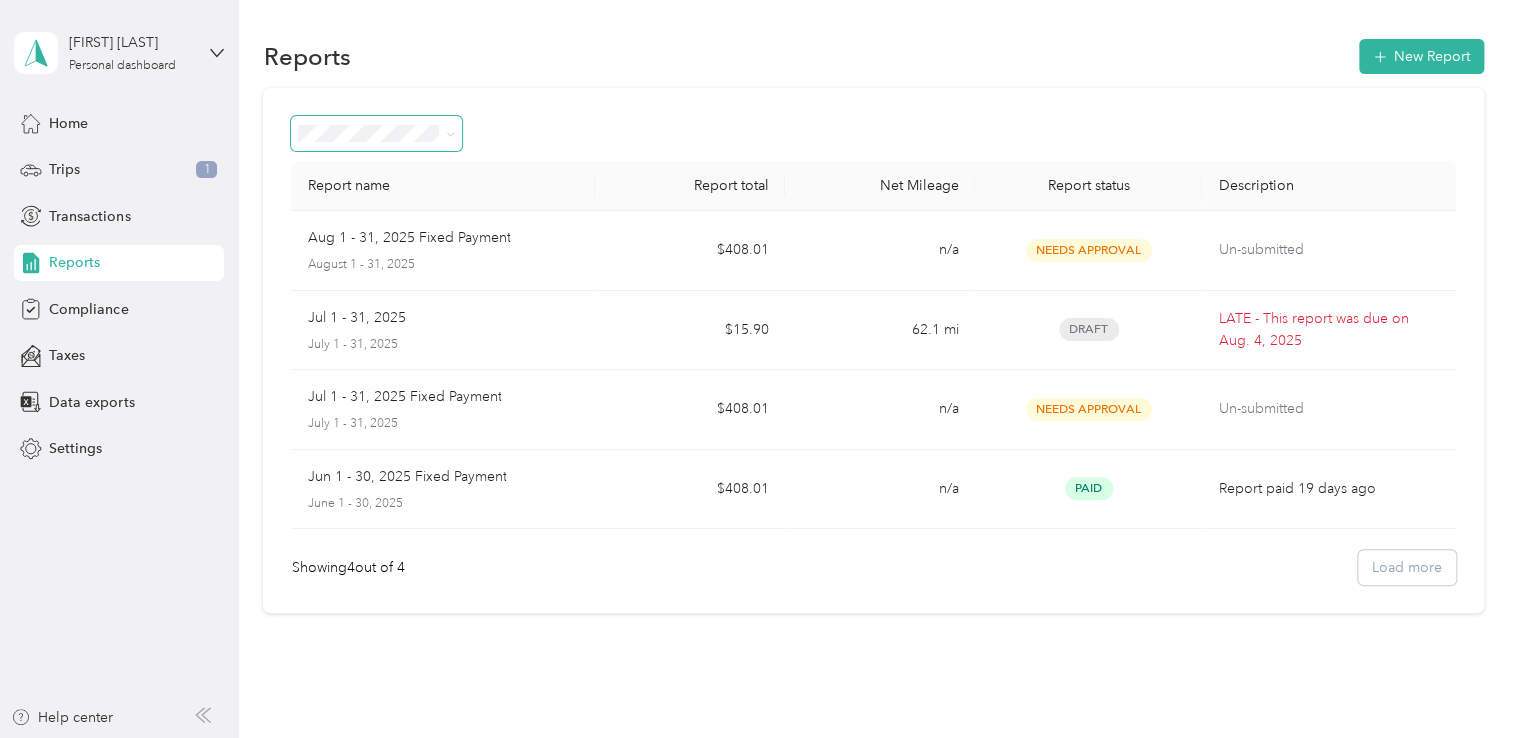 click at bounding box center (447, 133) 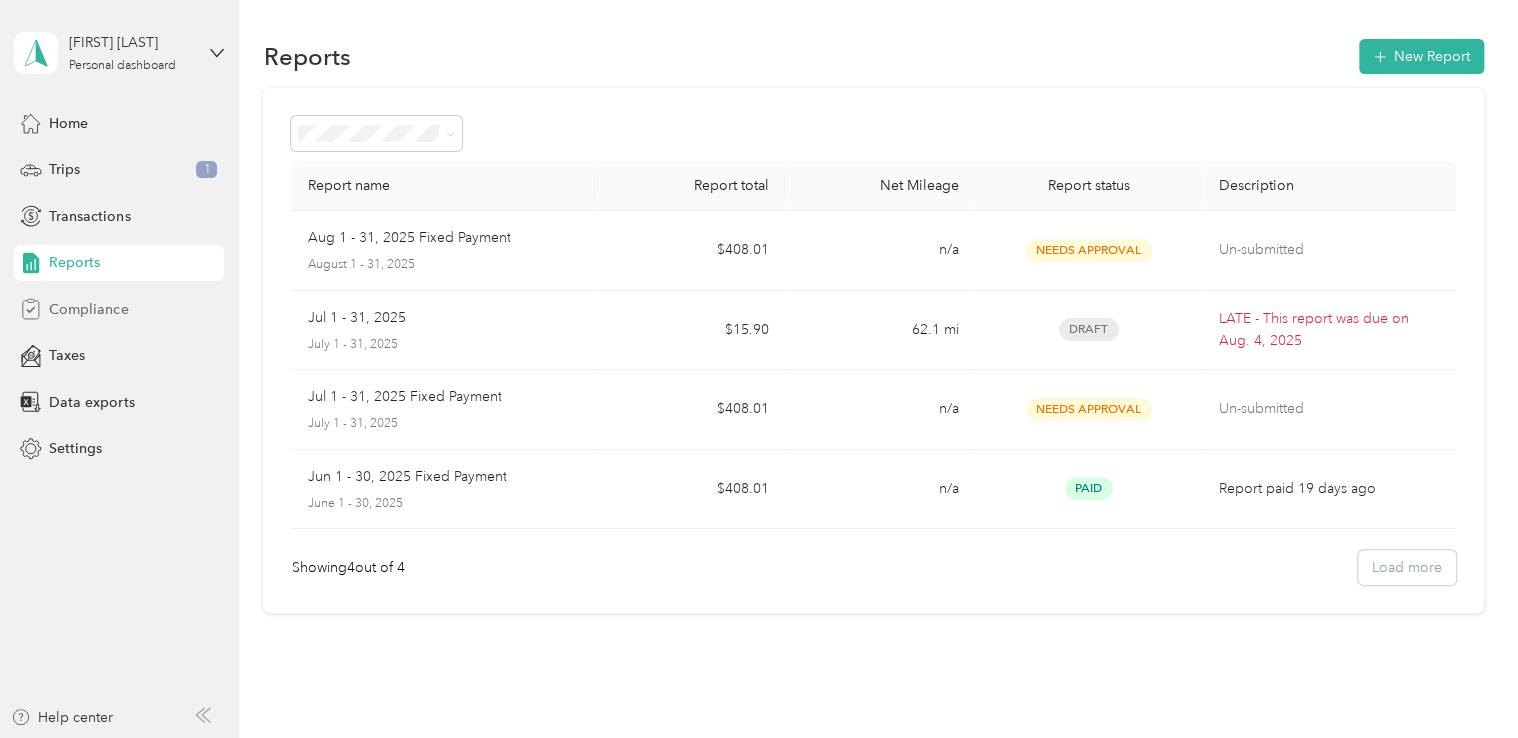 click on "Compliance" at bounding box center (119, 309) 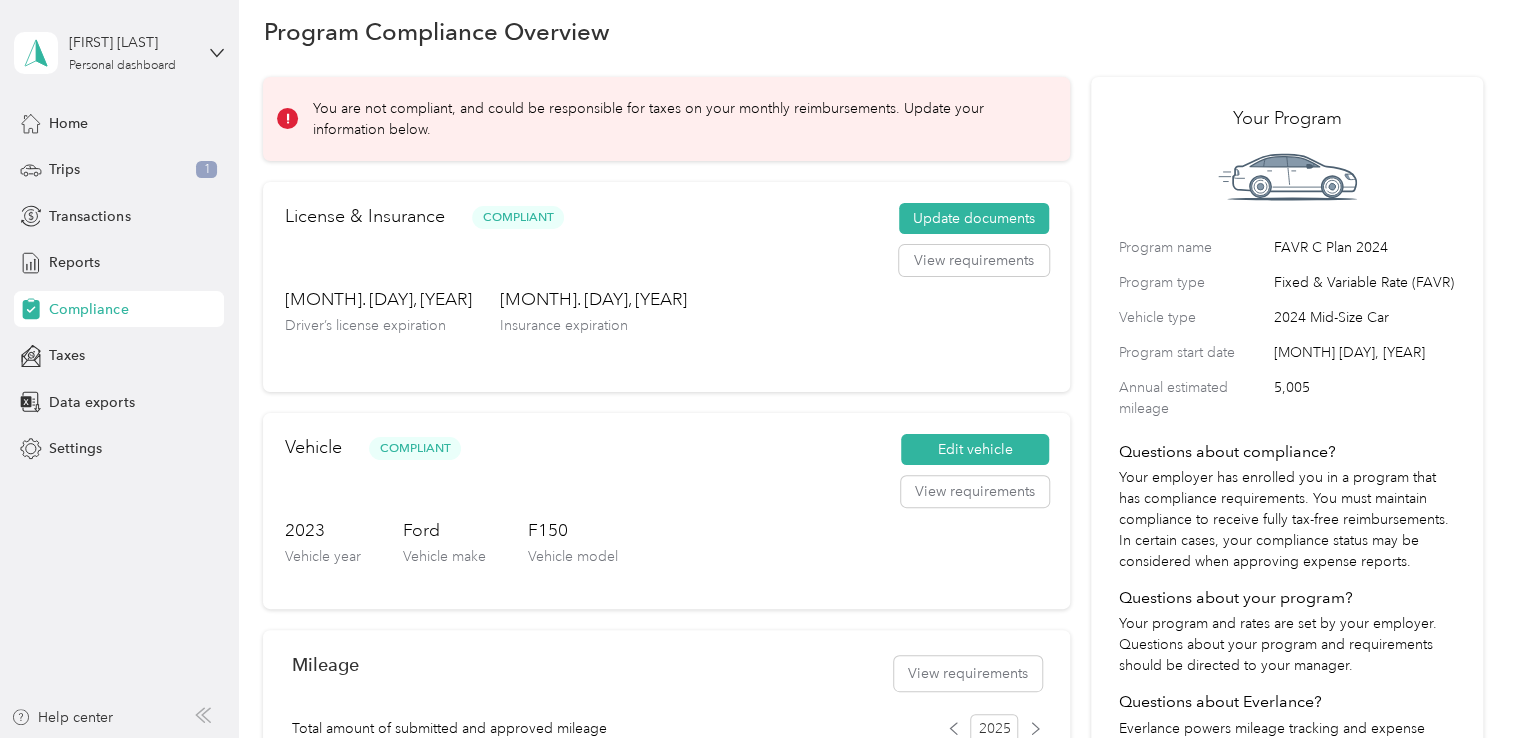 scroll, scrollTop: 0, scrollLeft: 0, axis: both 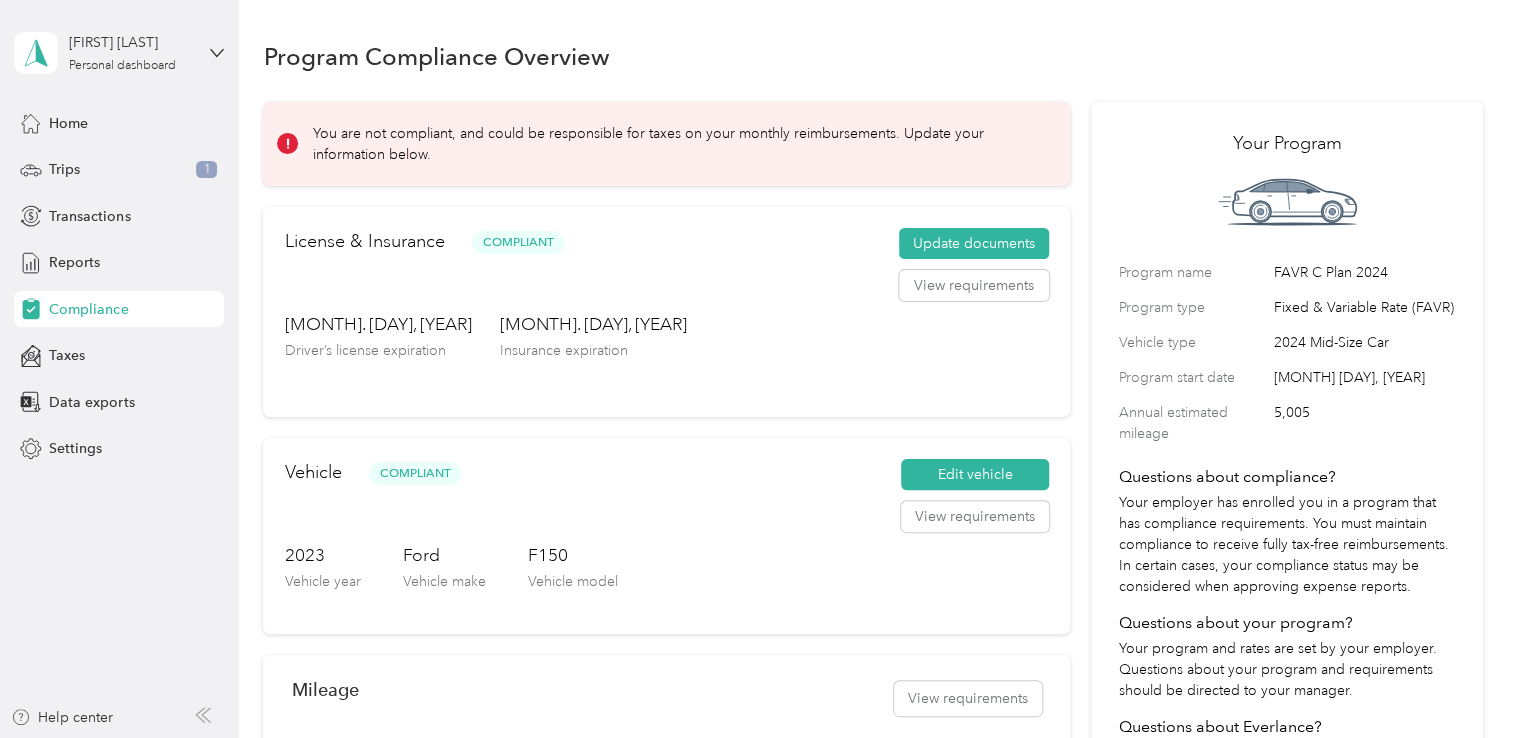 click on "You are not compliant, and could be responsible for taxes on your monthly reimbursements. Update your information below." at bounding box center (676, 144) 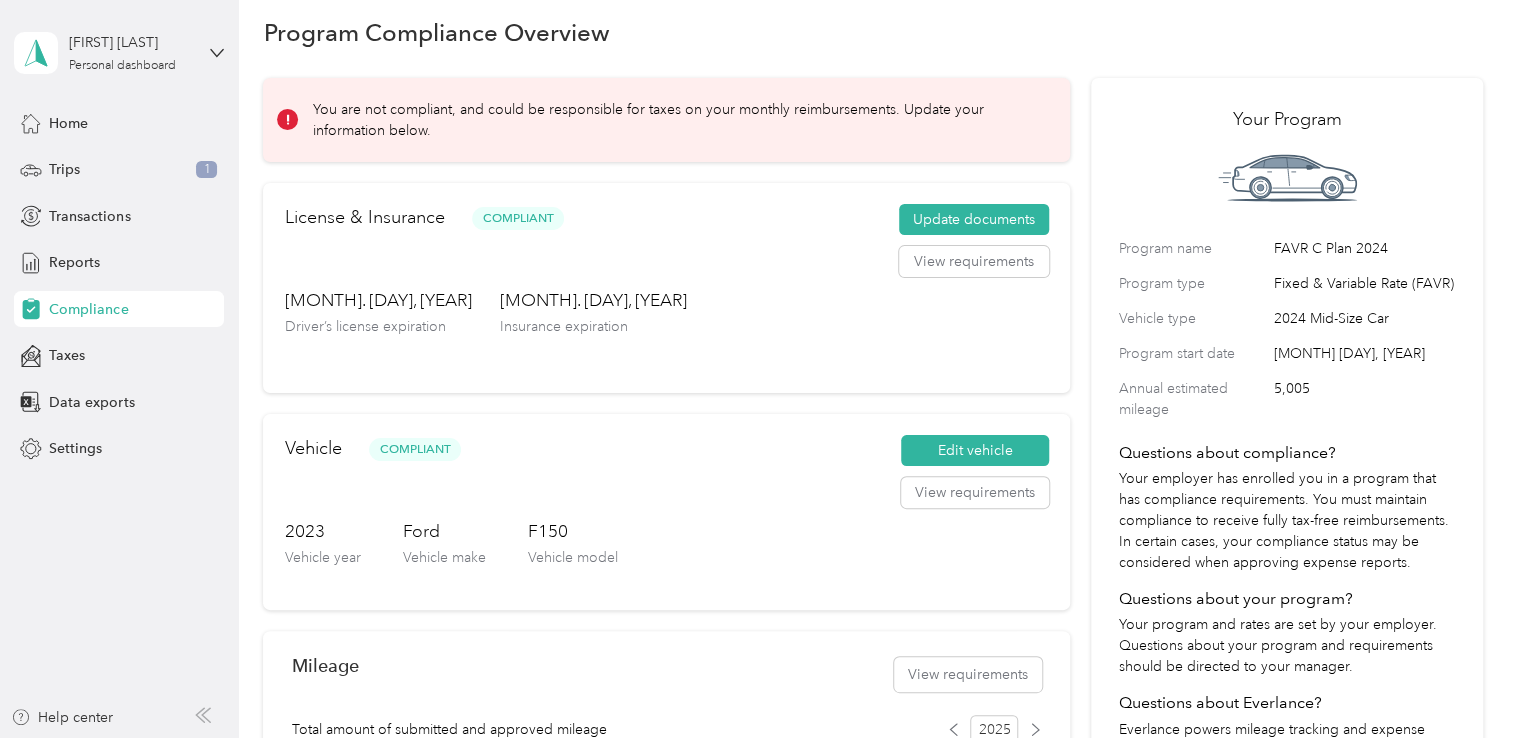 scroll, scrollTop: 0, scrollLeft: 0, axis: both 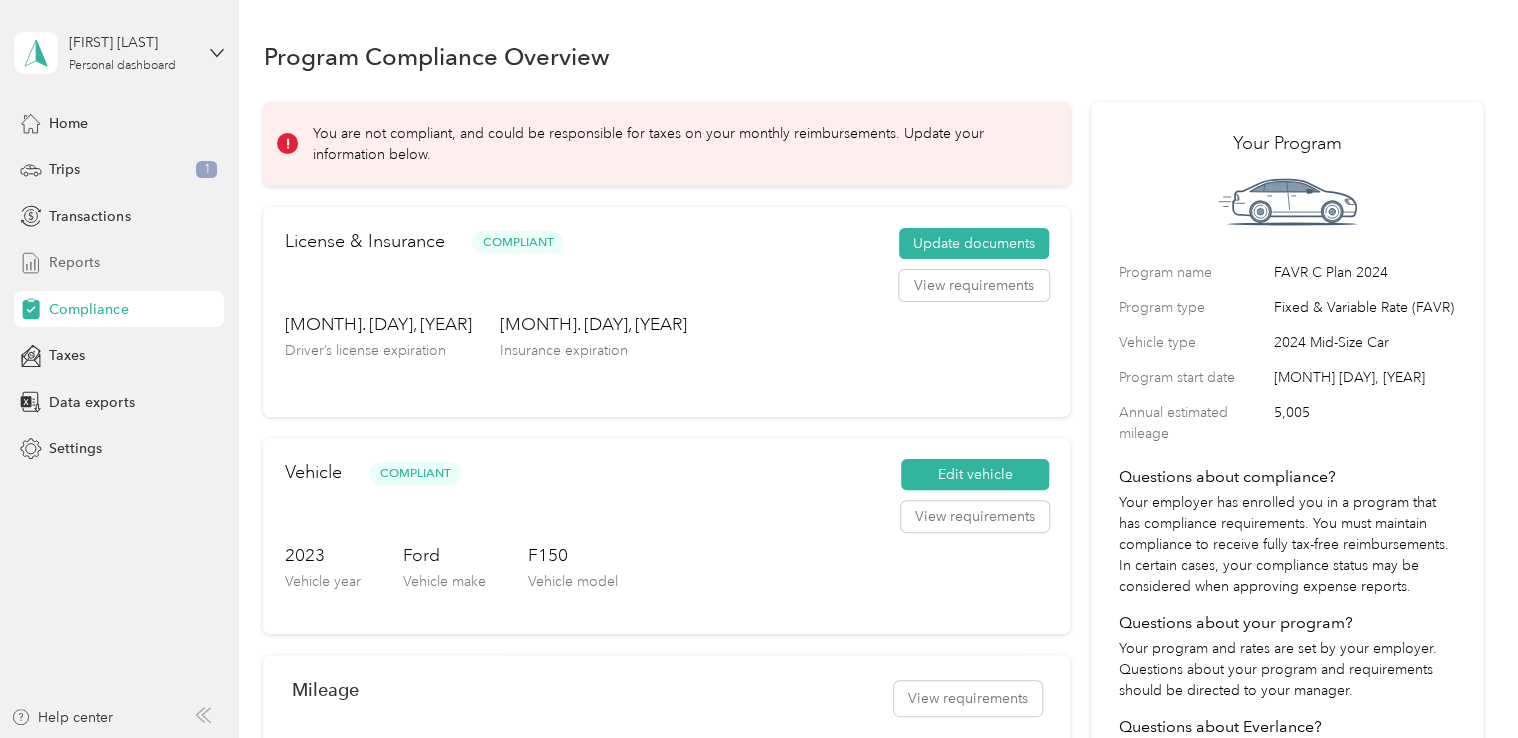 click on "Reports" at bounding box center (74, 262) 